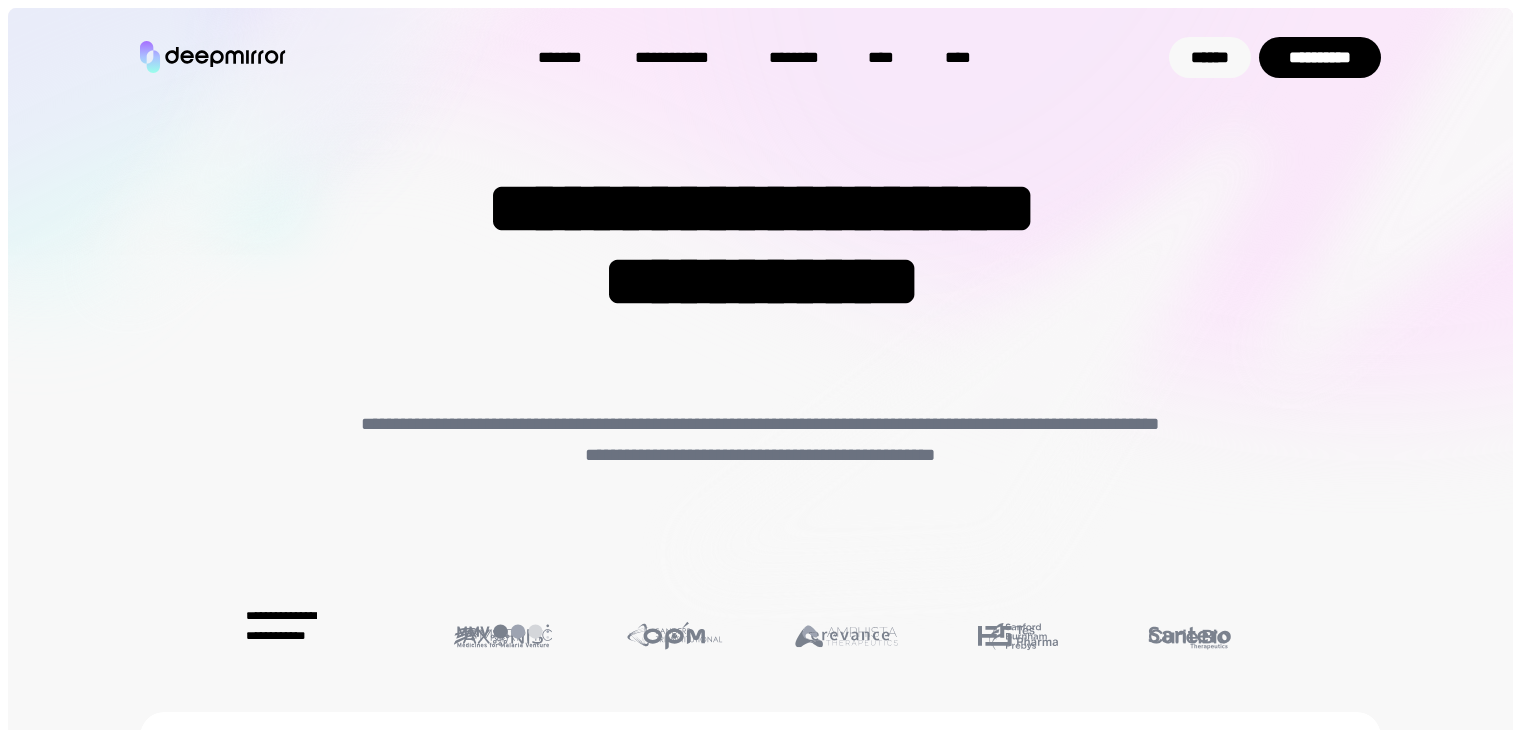 scroll, scrollTop: 0, scrollLeft: 0, axis: both 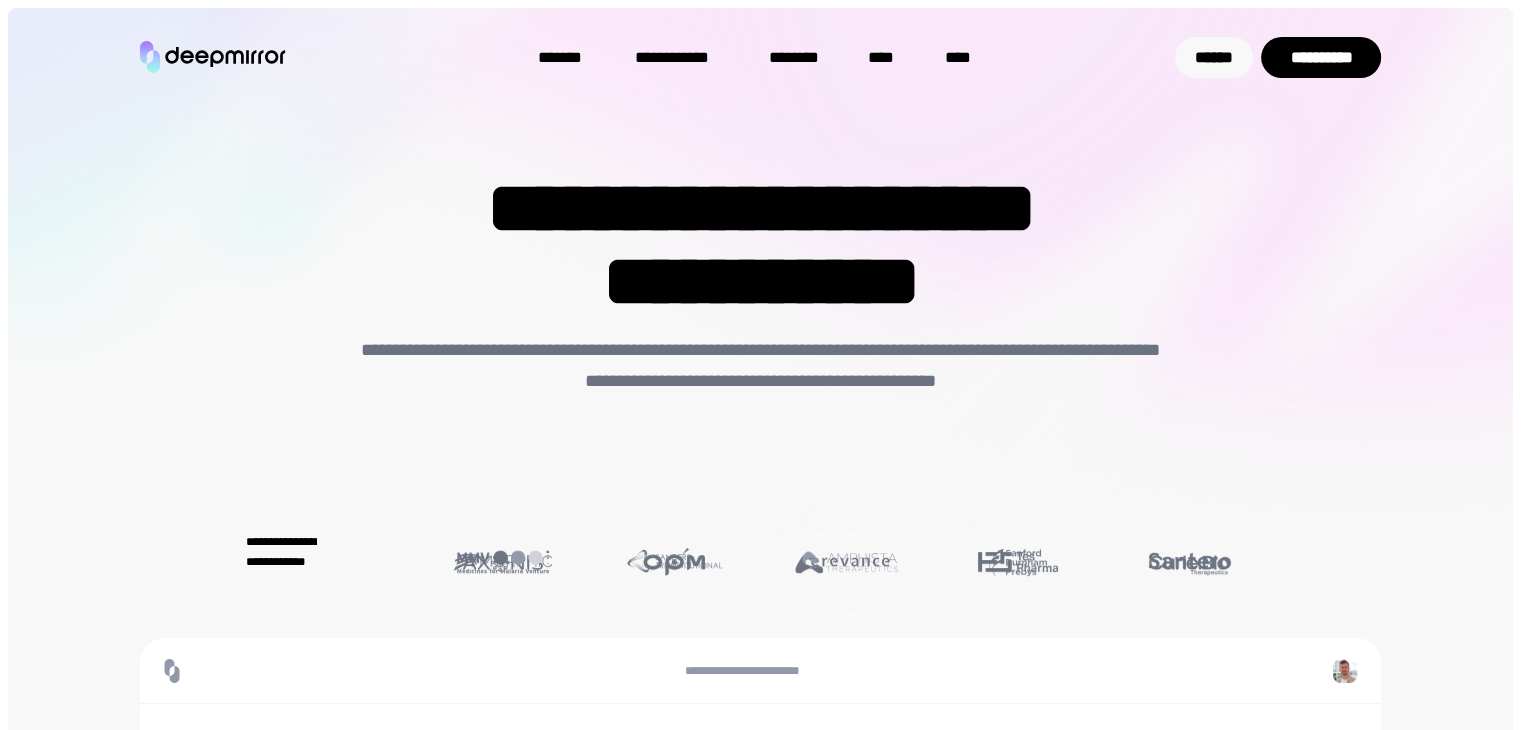 click on "******" at bounding box center (1214, 57) 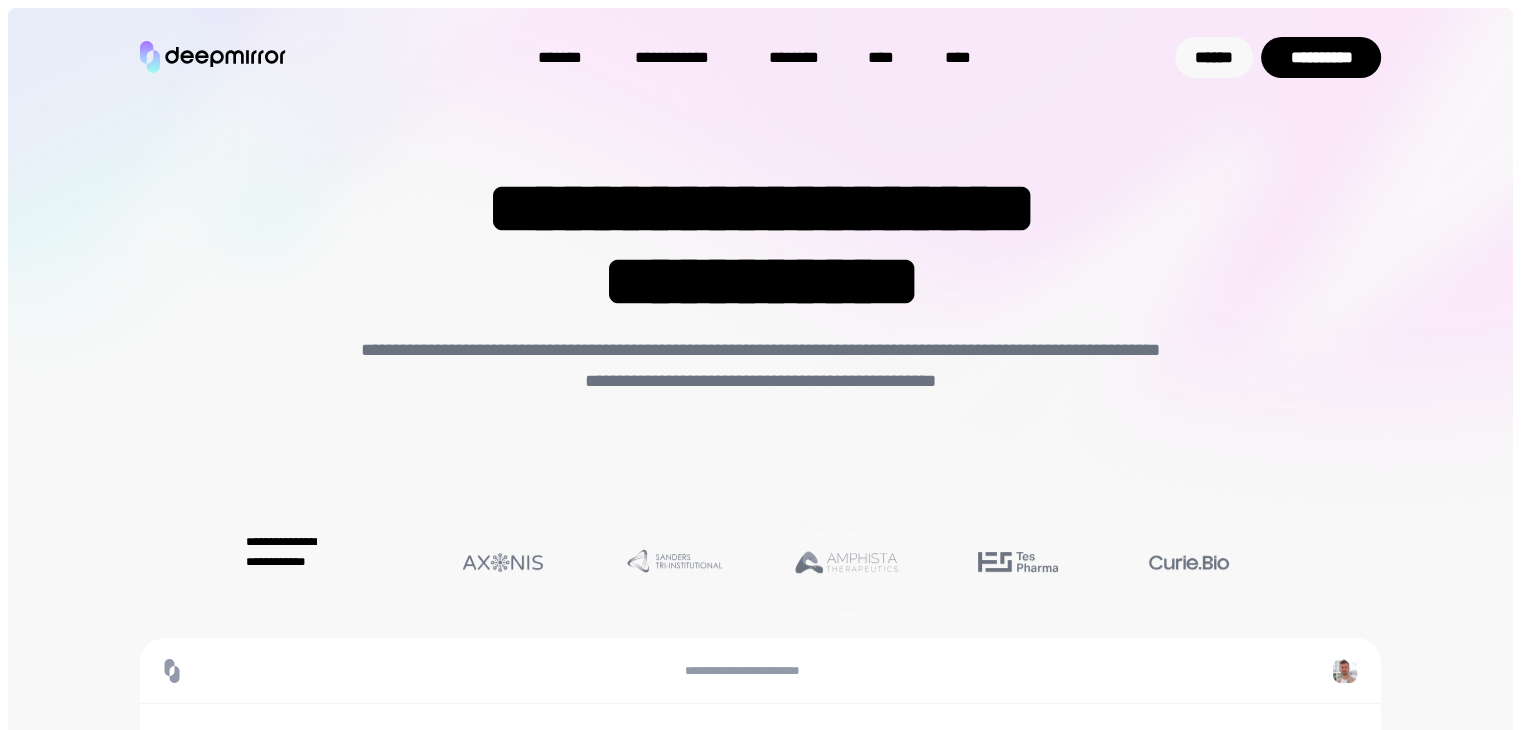 click on "******" at bounding box center [1214, 57] 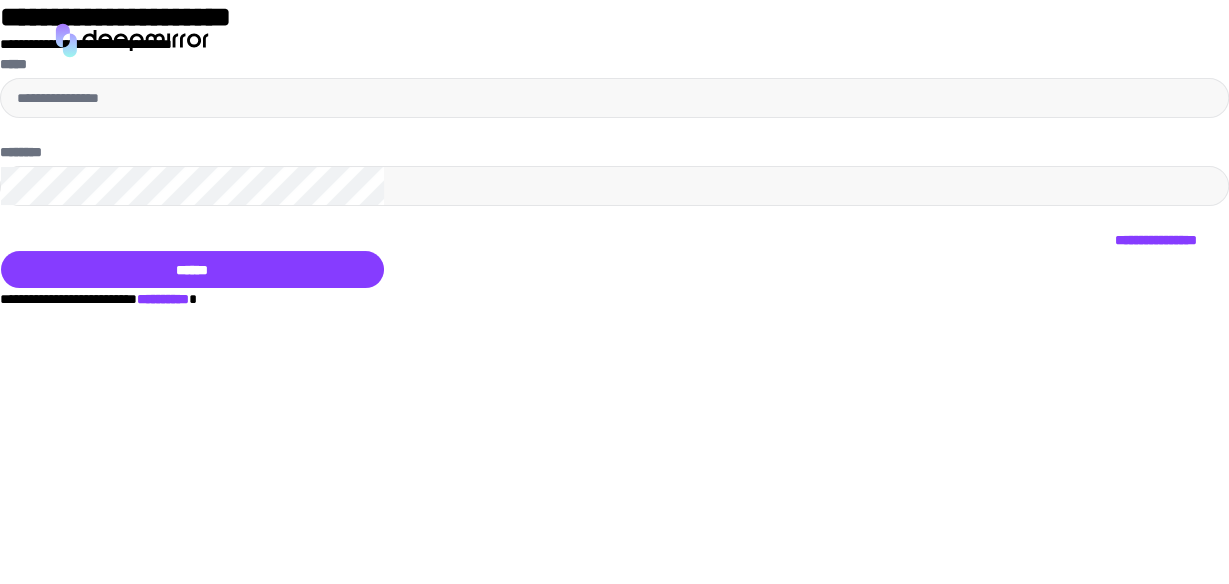 scroll, scrollTop: 0, scrollLeft: 0, axis: both 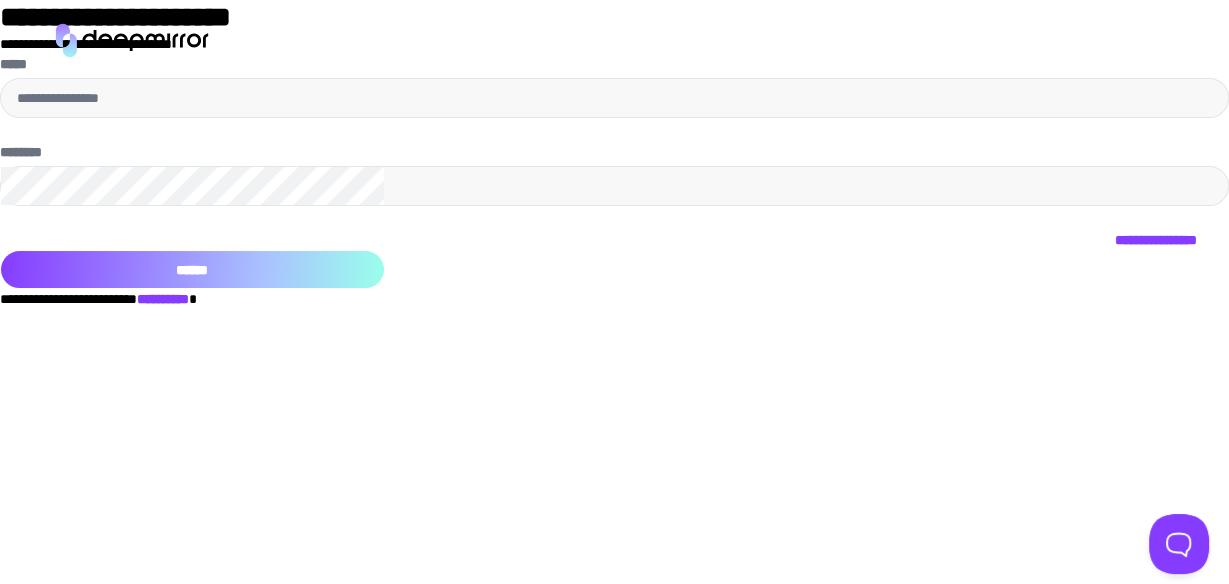 type on "**********" 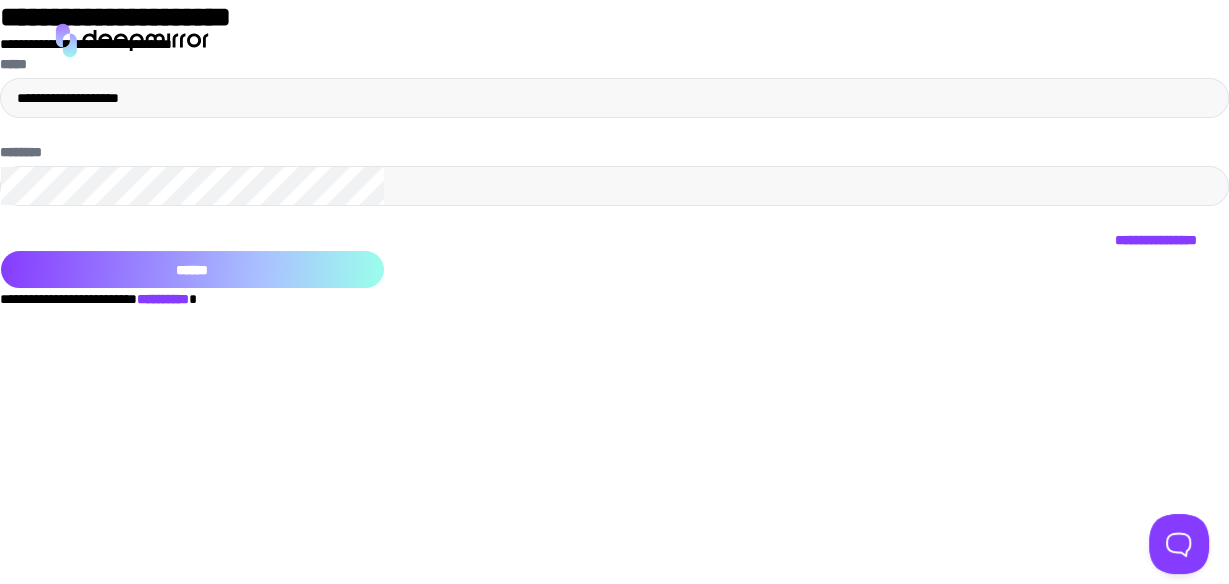 click on "******" at bounding box center [192, 269] 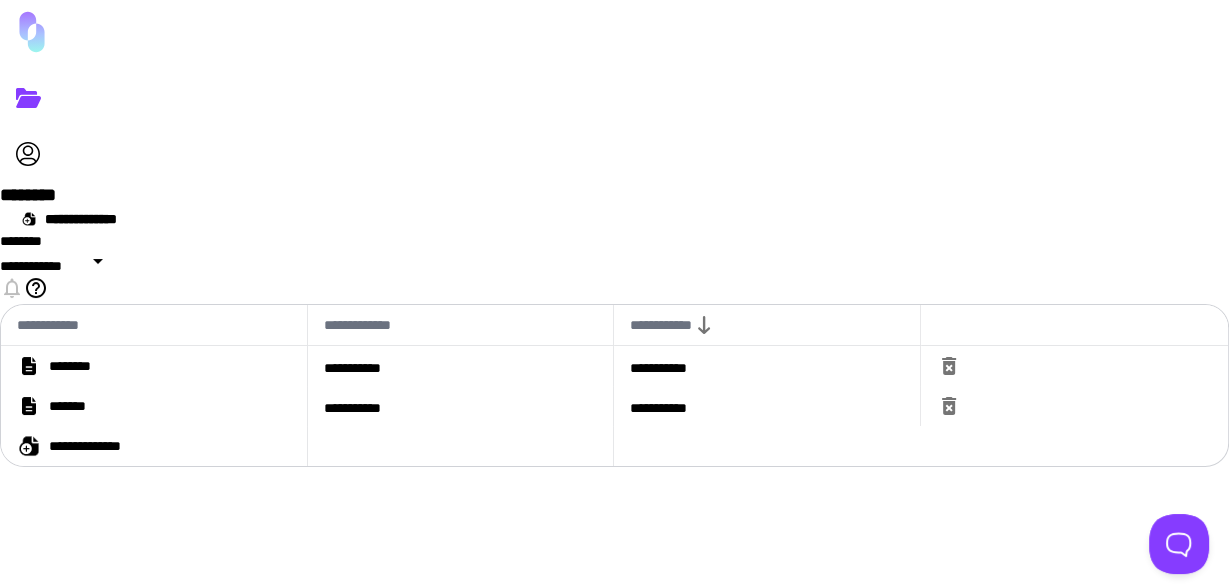 click at bounding box center (28, 98) 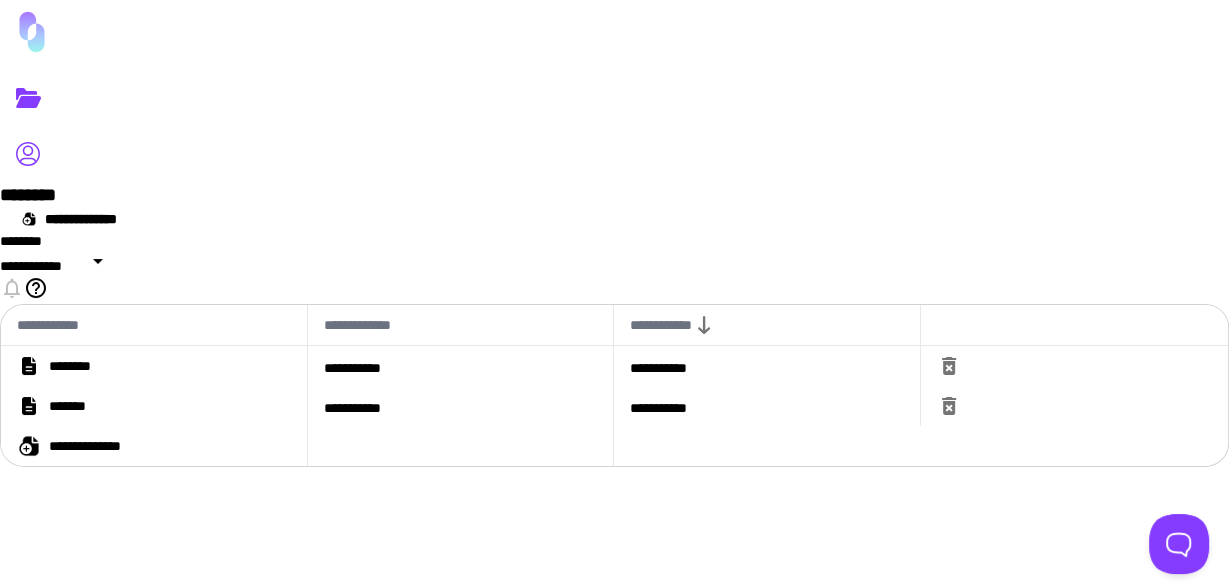 click at bounding box center [28, 154] 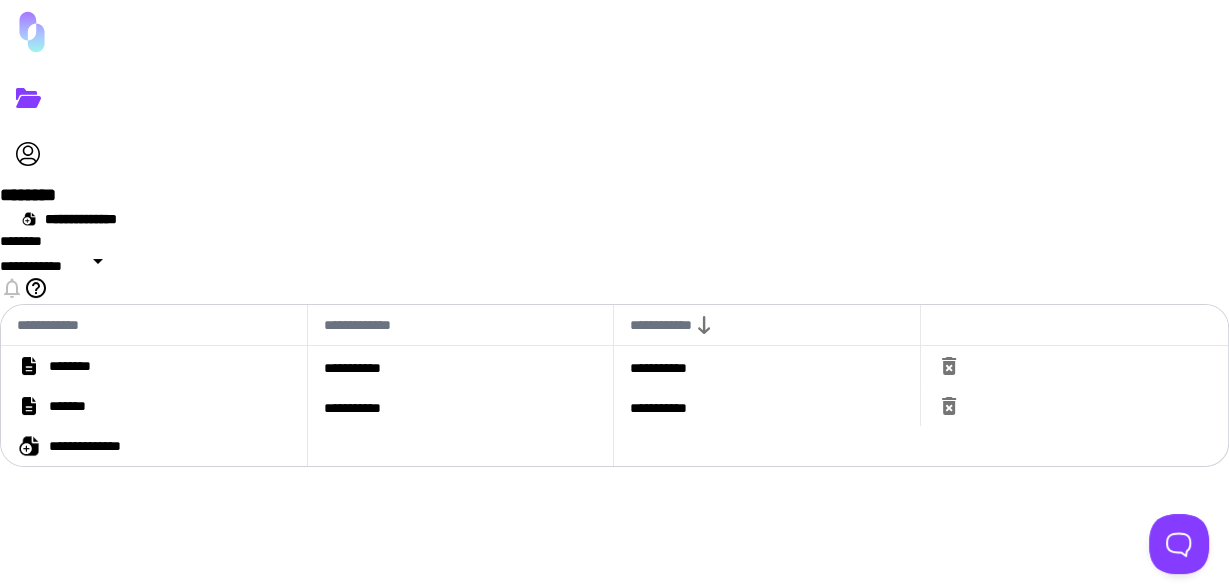 click on "**********" at bounding box center (90, 366) 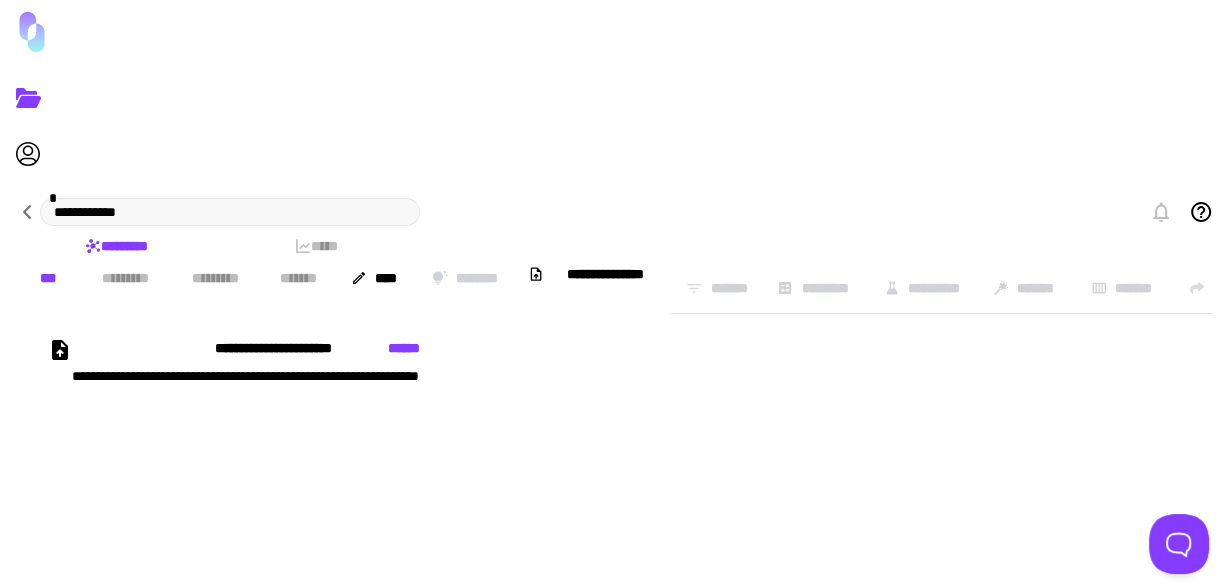 click on "******" at bounding box center [404, 348] 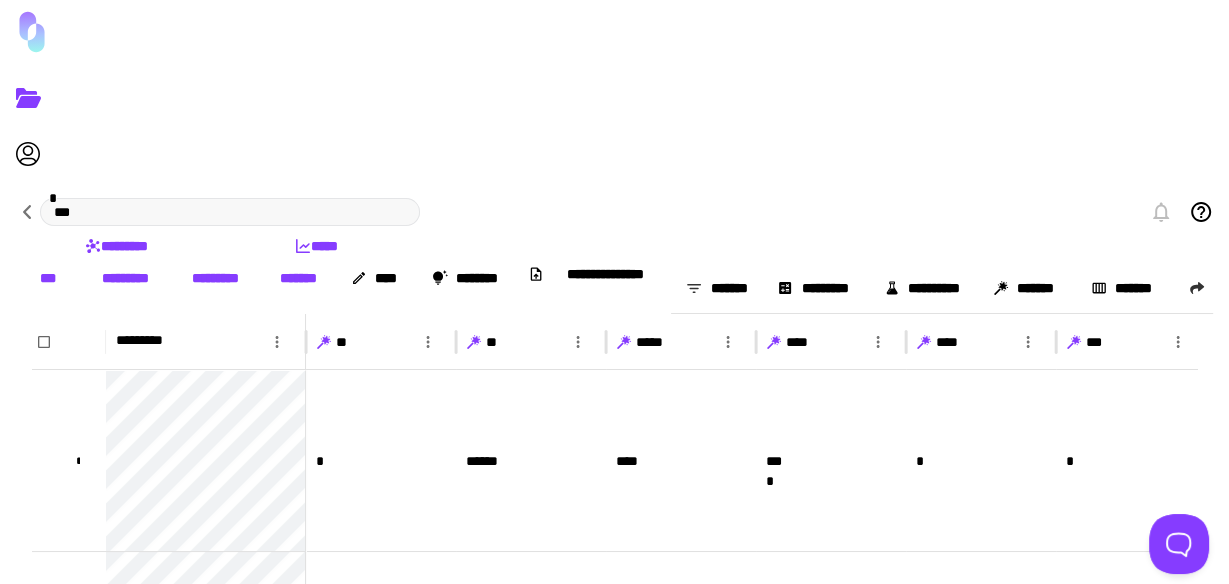 scroll, scrollTop: 0, scrollLeft: 109, axis: horizontal 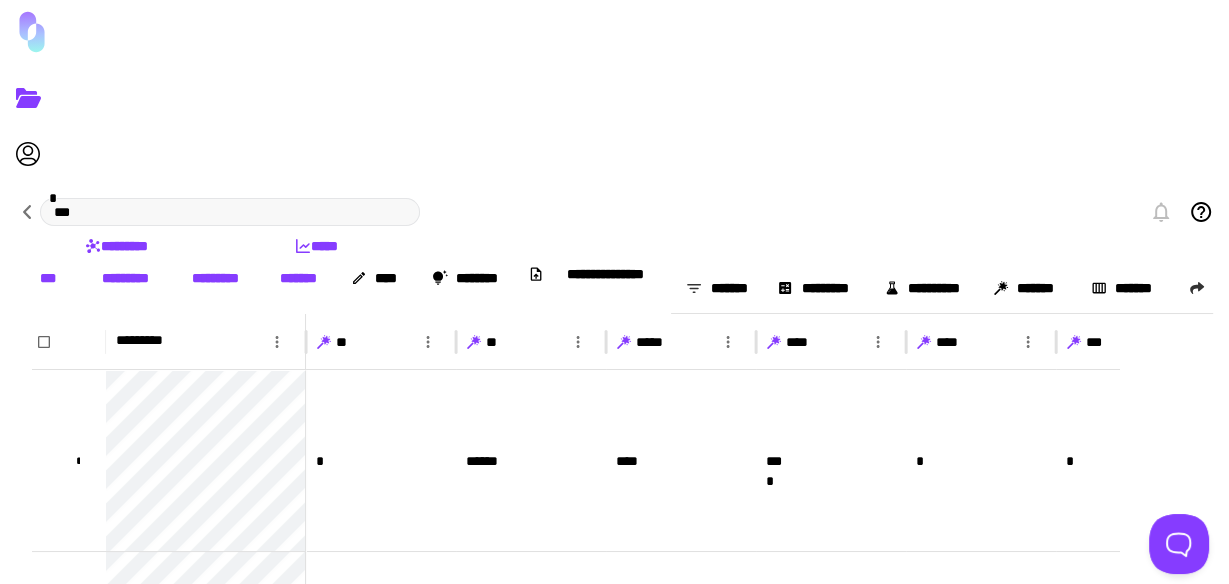 click on "*********" at bounding box center [125, 277] 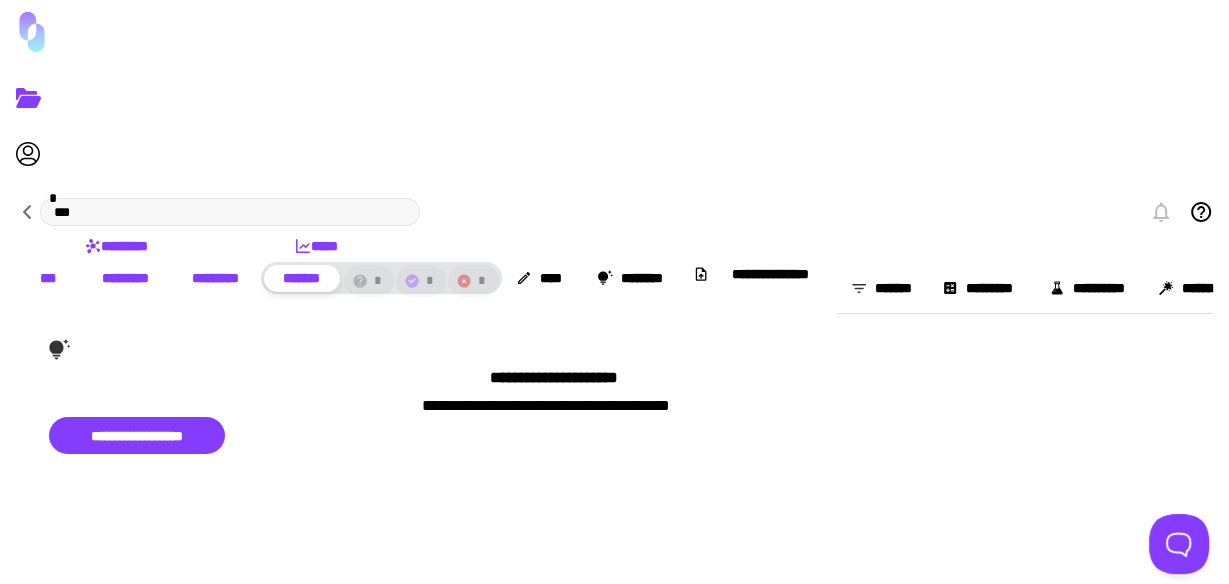 click on "***" at bounding box center [48, 278] 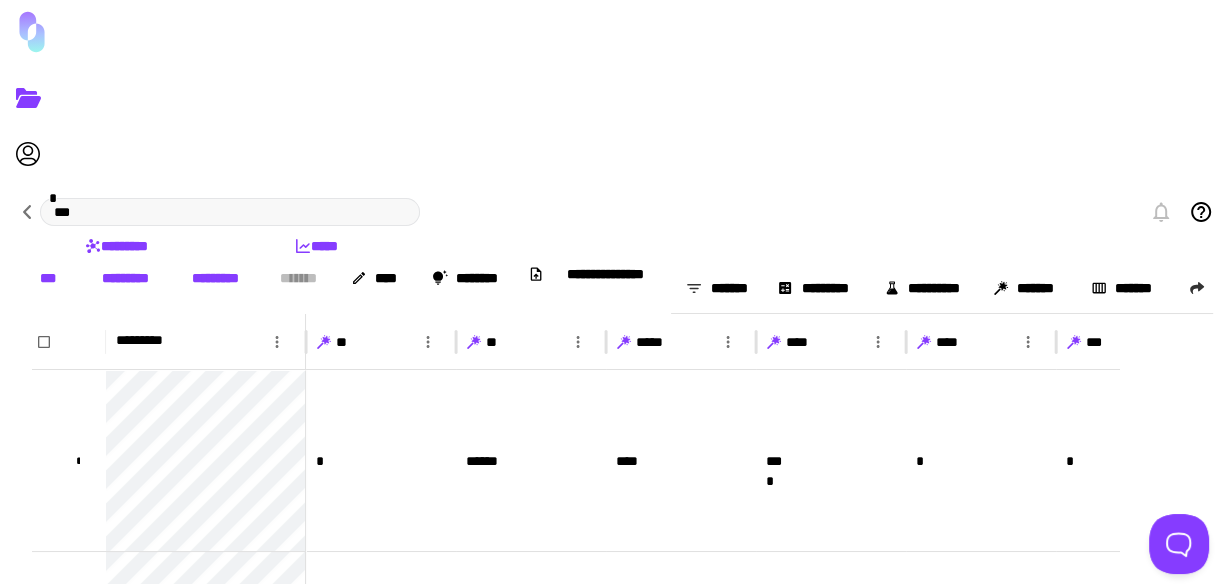 click on "*****" at bounding box center (316, 246) 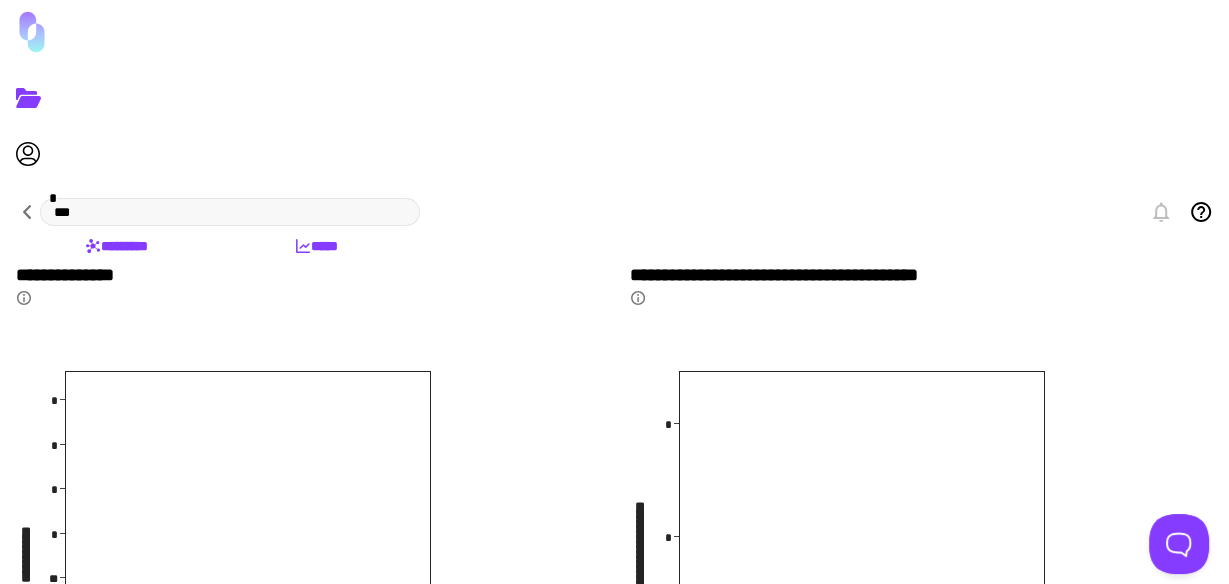click on "*********" at bounding box center [116, 246] 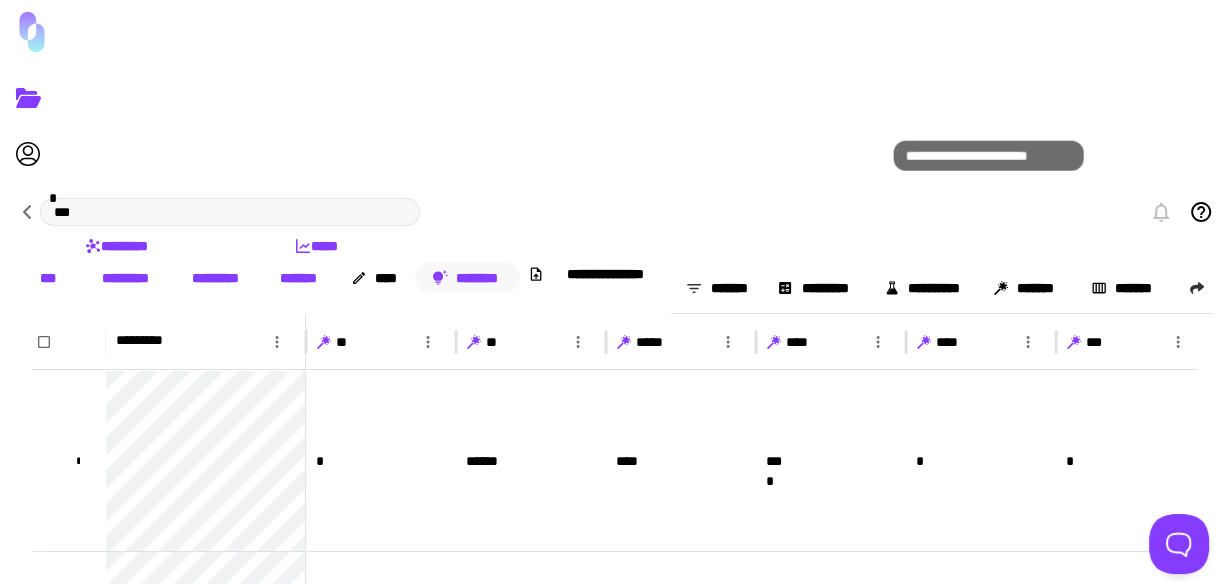 click on "********" at bounding box center [467, 277] 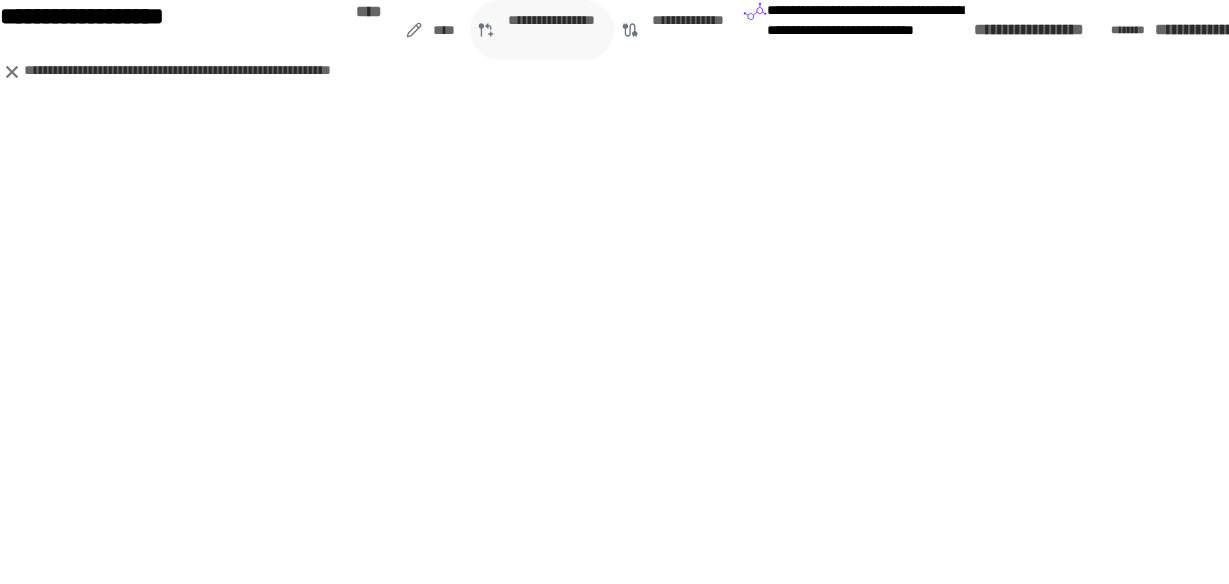 click on "**********" at bounding box center (552, 30) 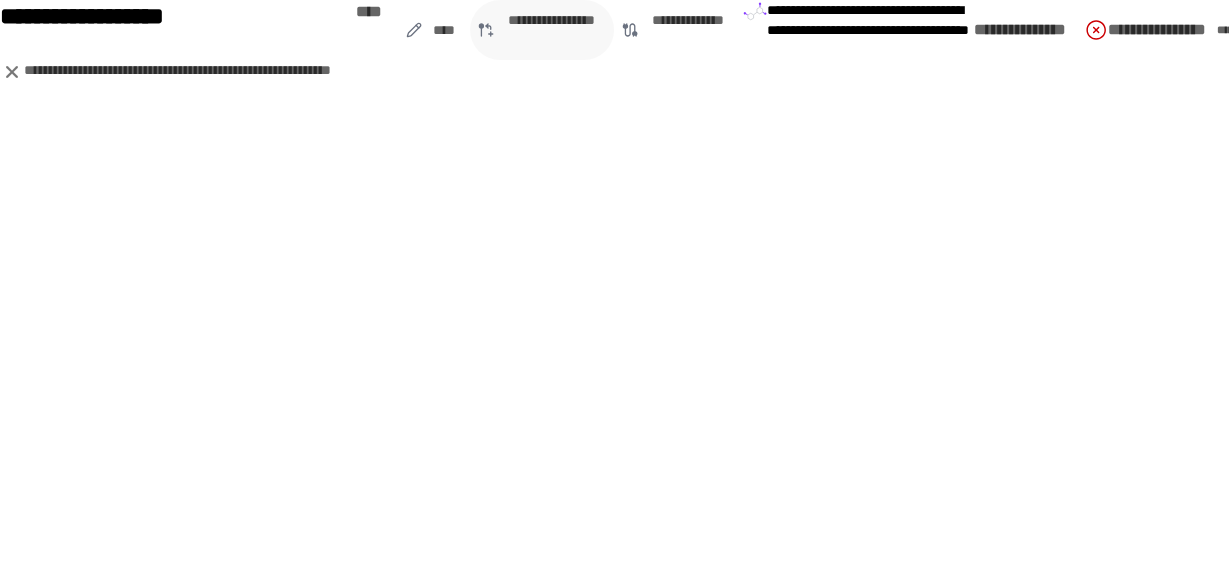 click on "**********" at bounding box center [552, 30] 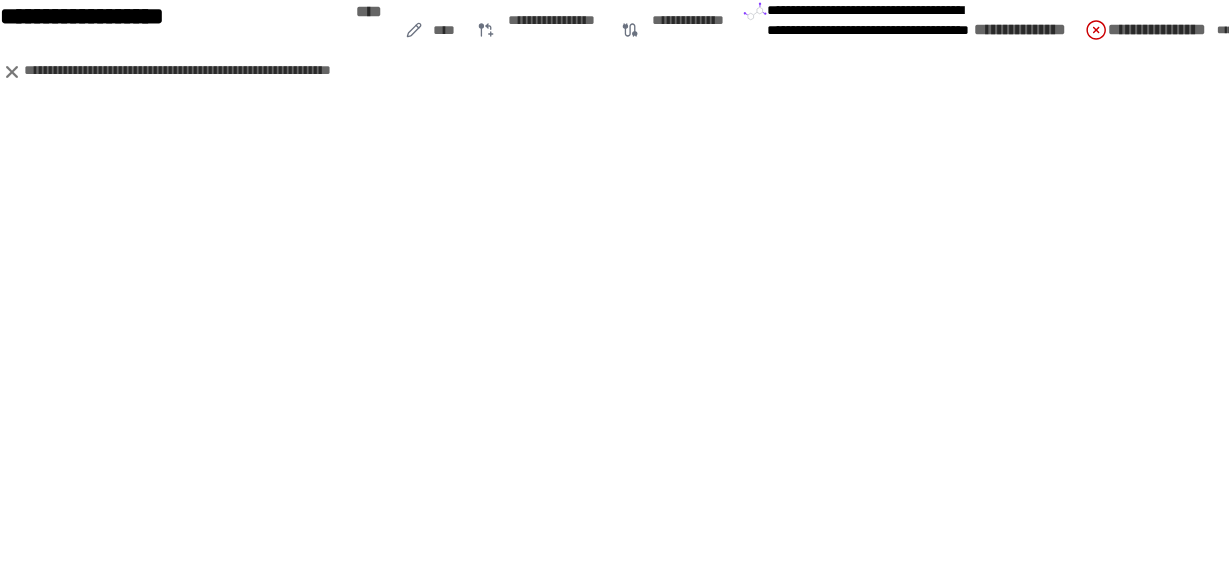 click on "******" at bounding box center [1468, 19] 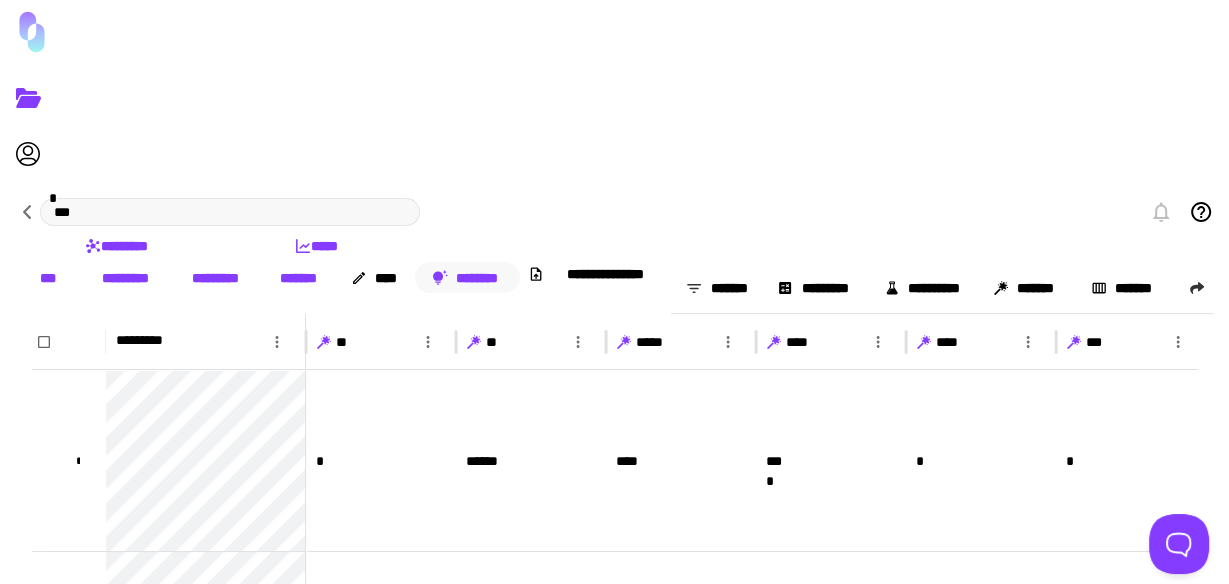 click on "********" at bounding box center (467, 277) 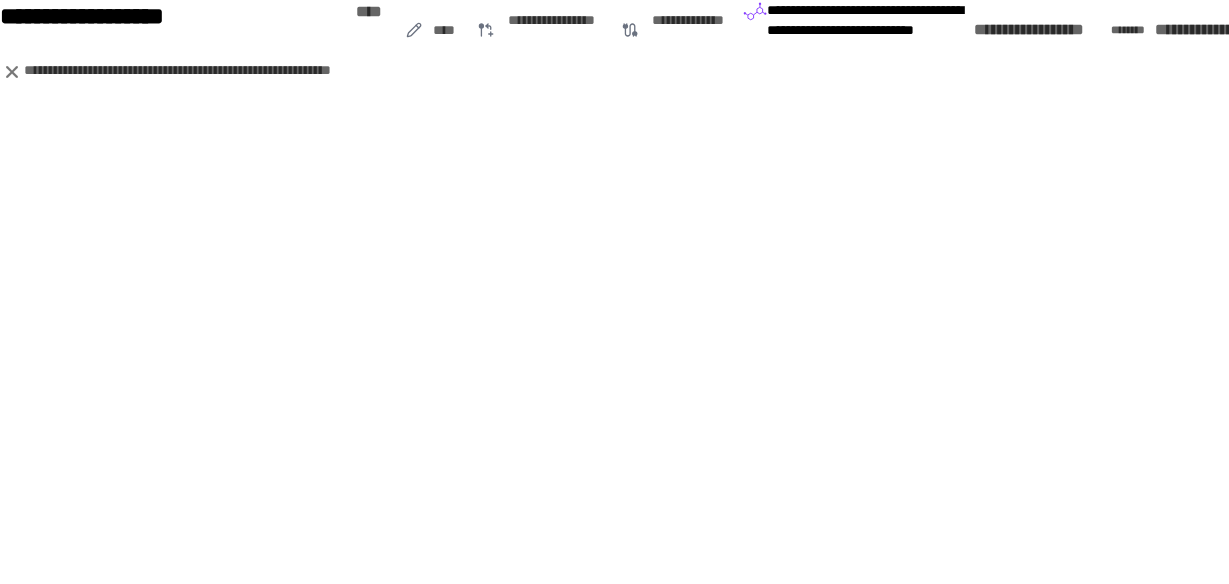 click on "**********" at bounding box center [1063, 30] 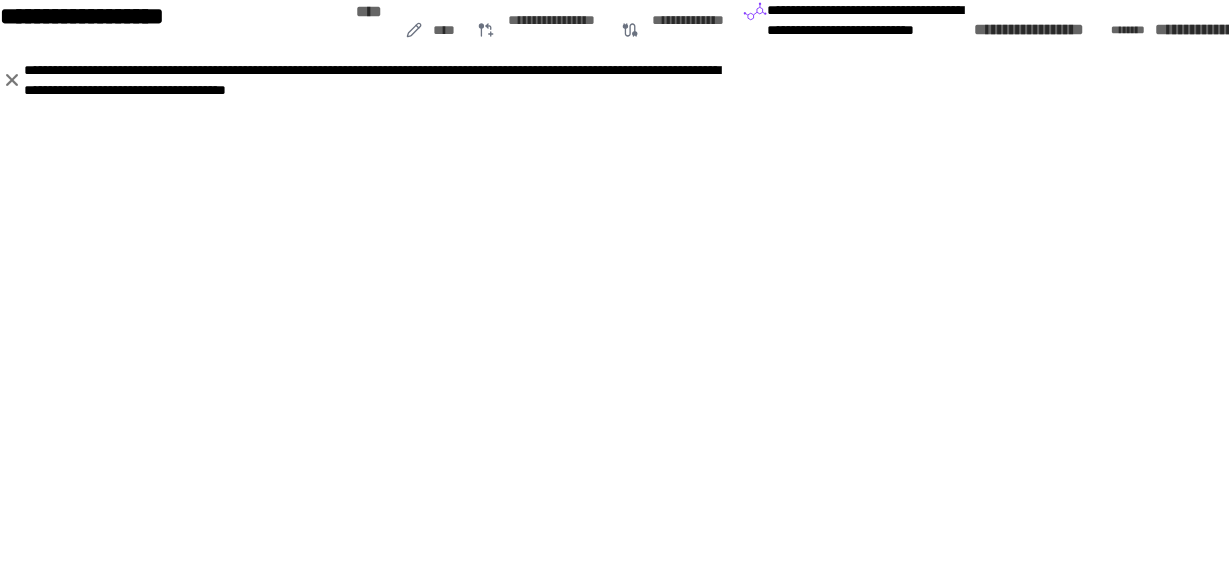 click on "**********" at bounding box center [1230, 30] 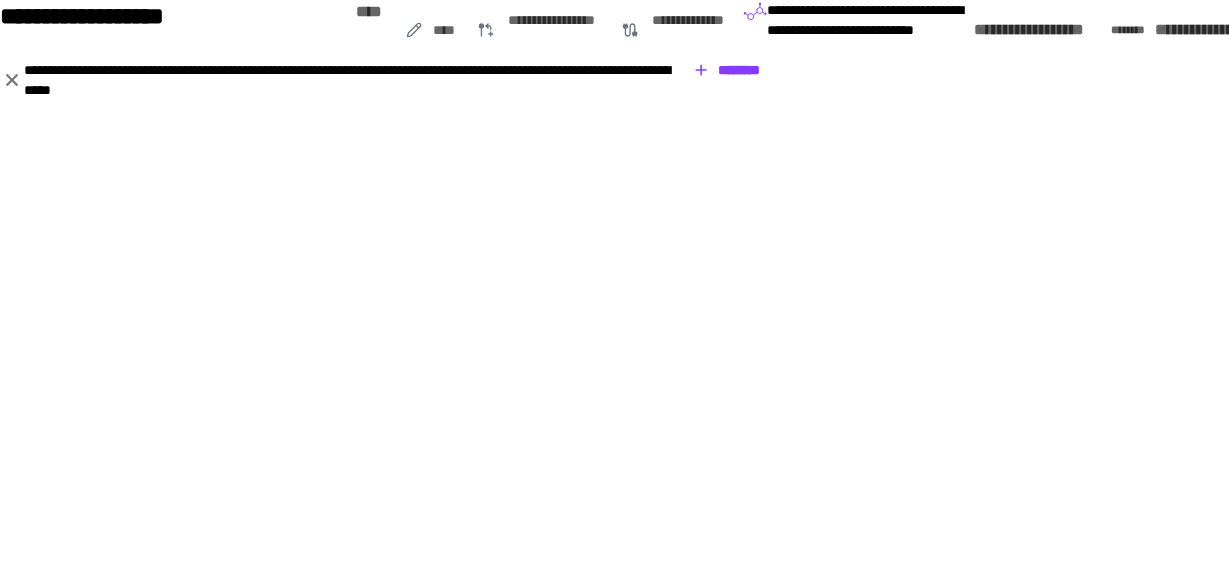 click on "**********" at bounding box center (1387, 30) 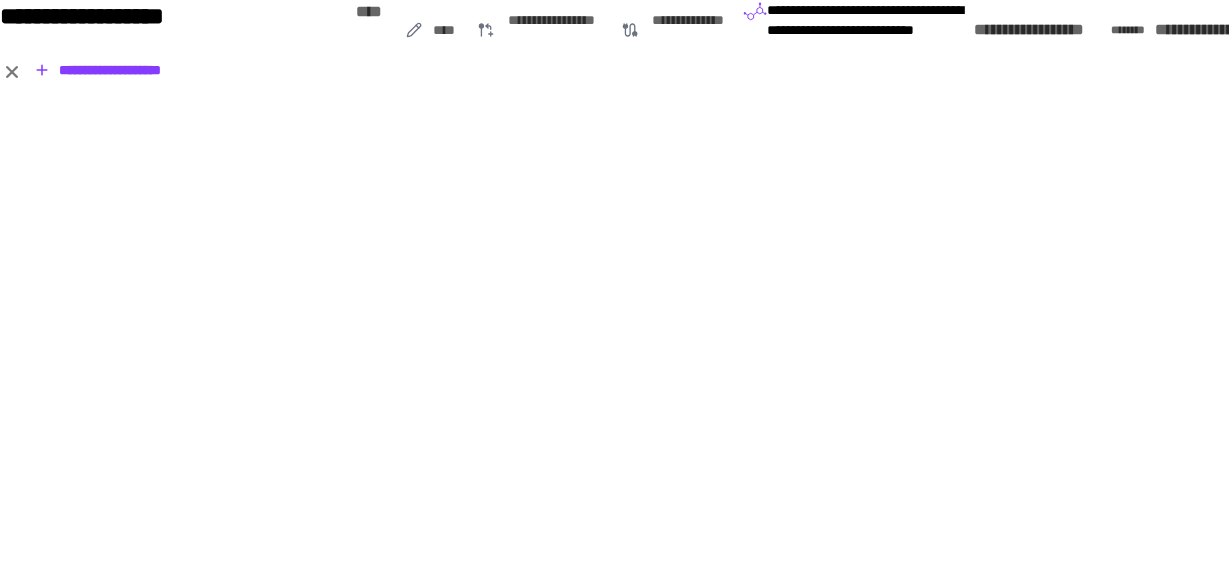 click on "**********" at bounding box center [1230, 30] 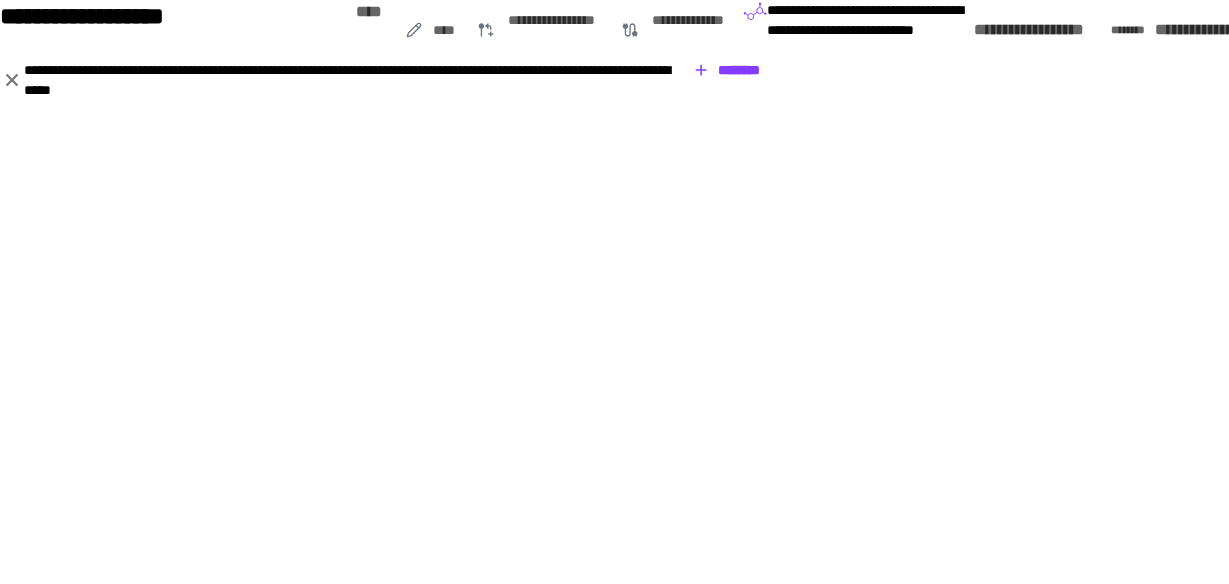 click on "**********" at bounding box center (396, 80) 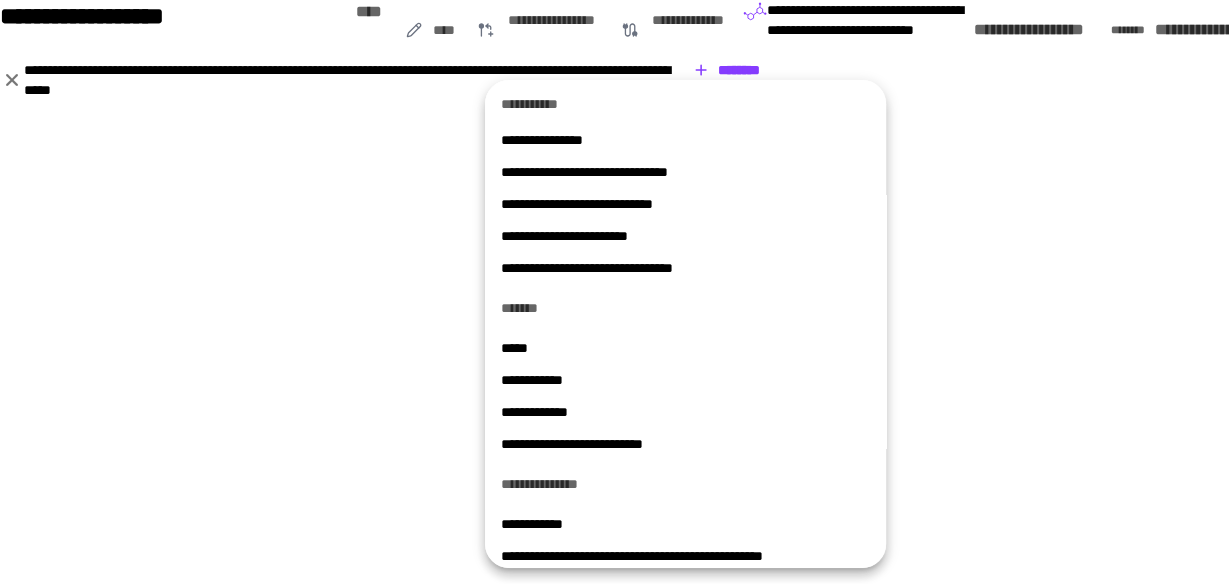 scroll, scrollTop: 0, scrollLeft: 0, axis: both 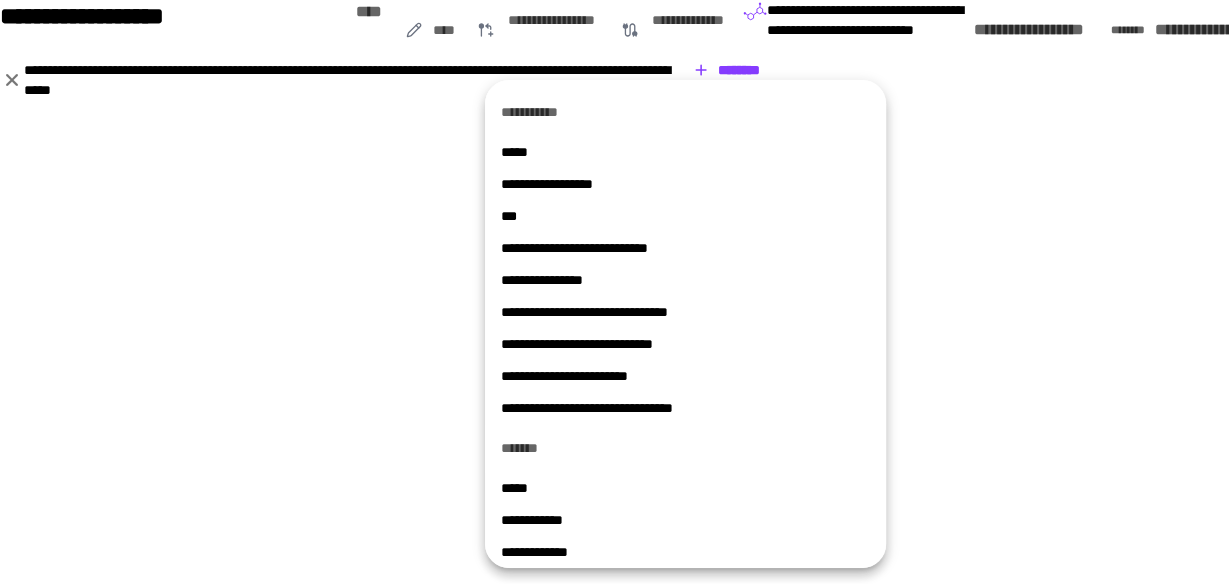 click at bounding box center [614, 292] 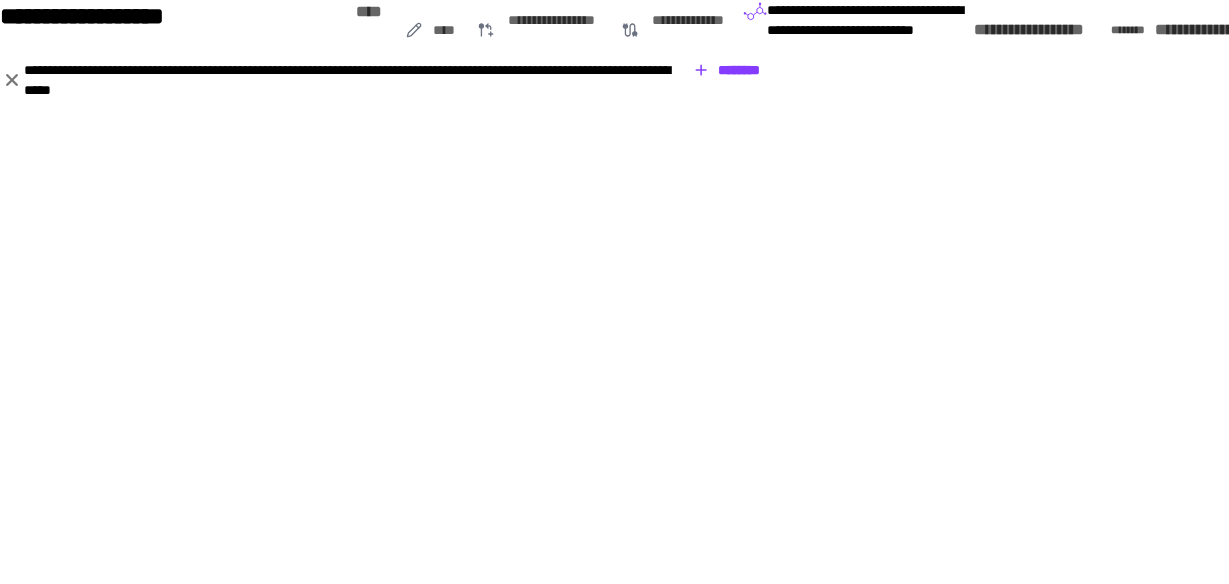 click on "**********" at bounding box center [614, 292] 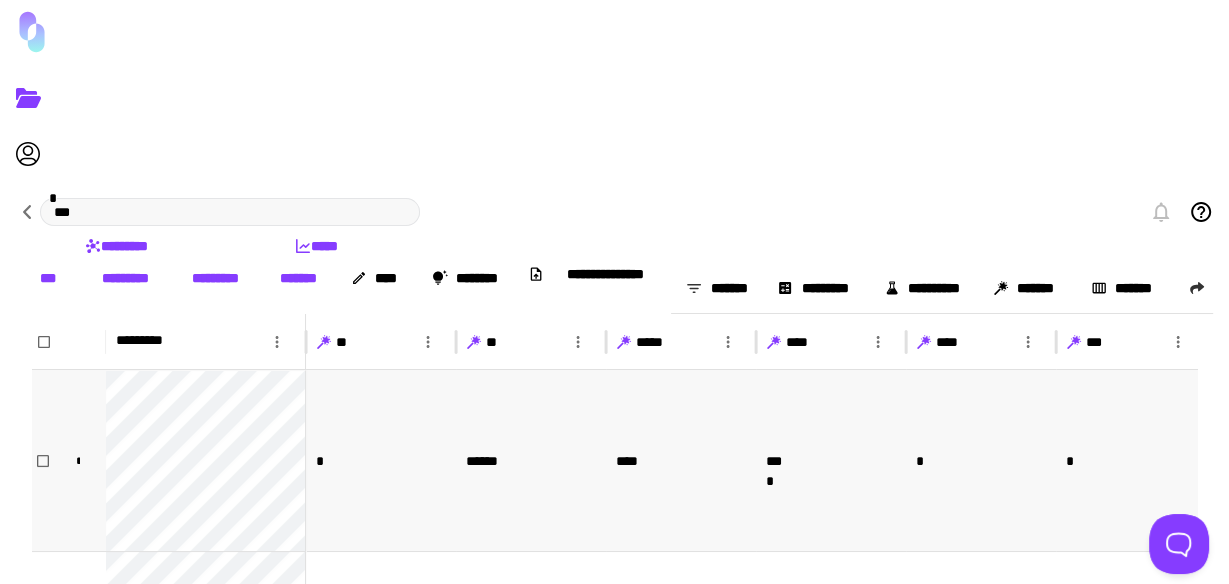 scroll, scrollTop: 243, scrollLeft: 0, axis: vertical 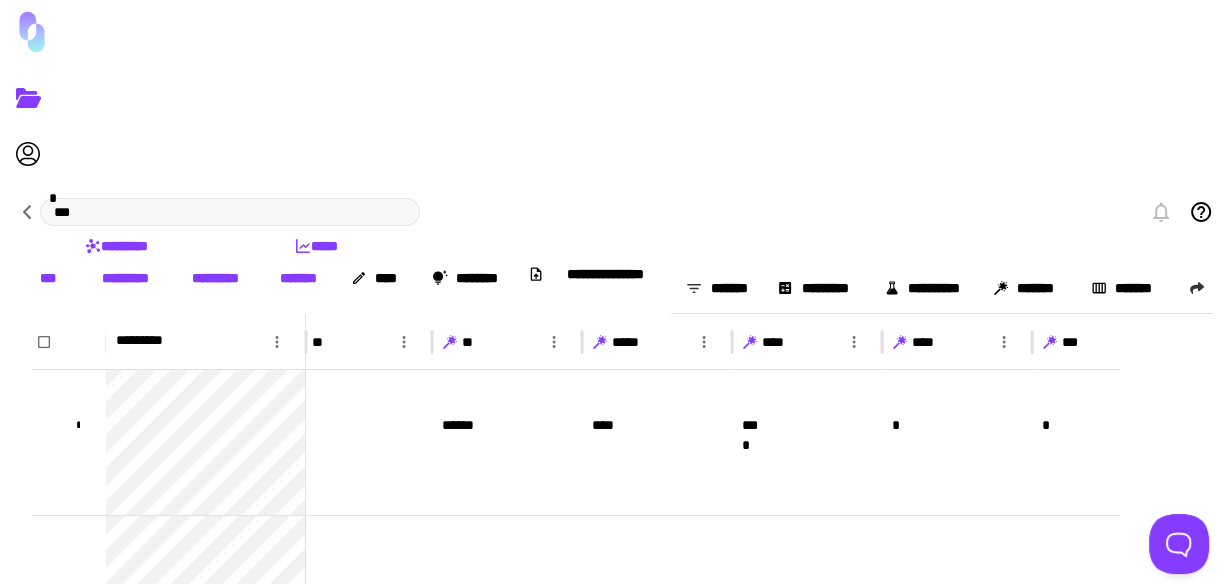drag, startPoint x: 809, startPoint y: 548, endPoint x: 935, endPoint y: 554, distance: 126.14278 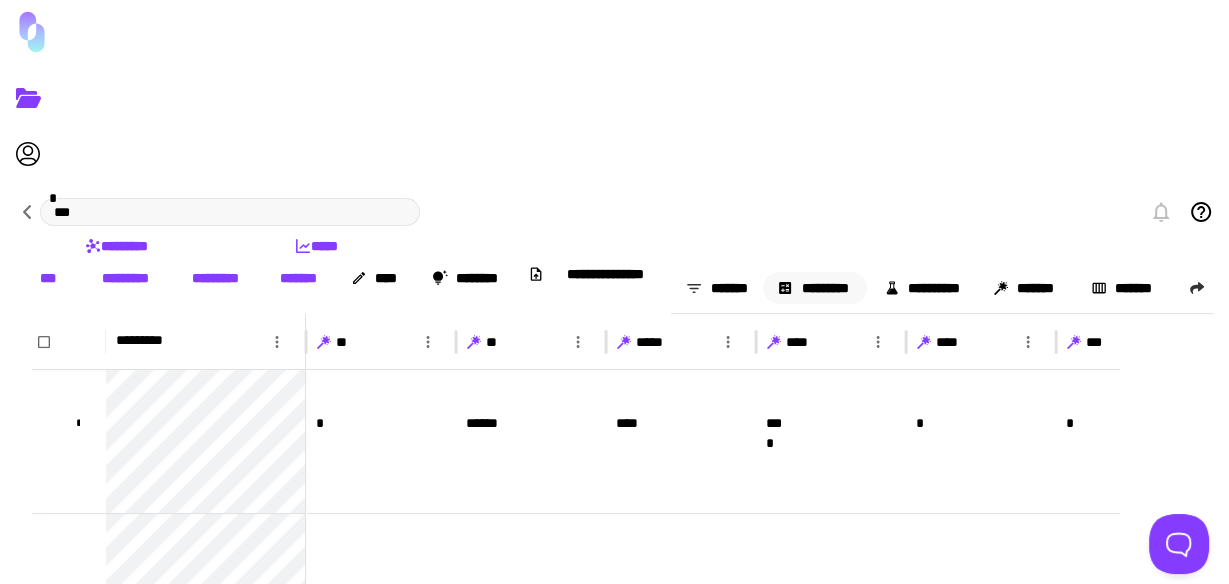 click on "*********" at bounding box center (815, 288) 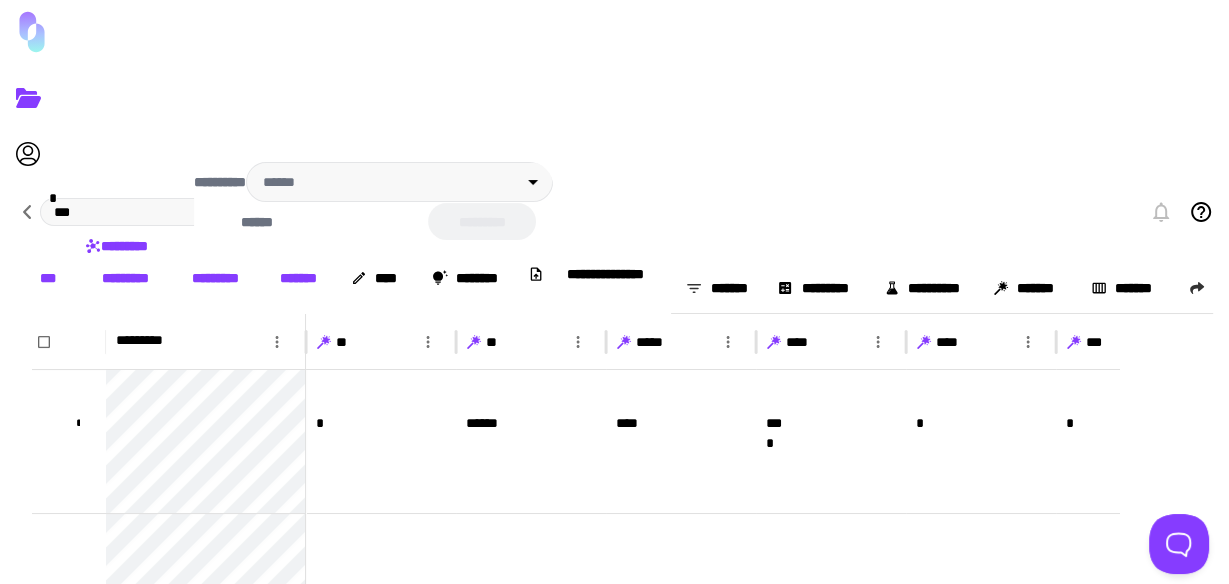 click on "**********" at bounding box center [373, 209] 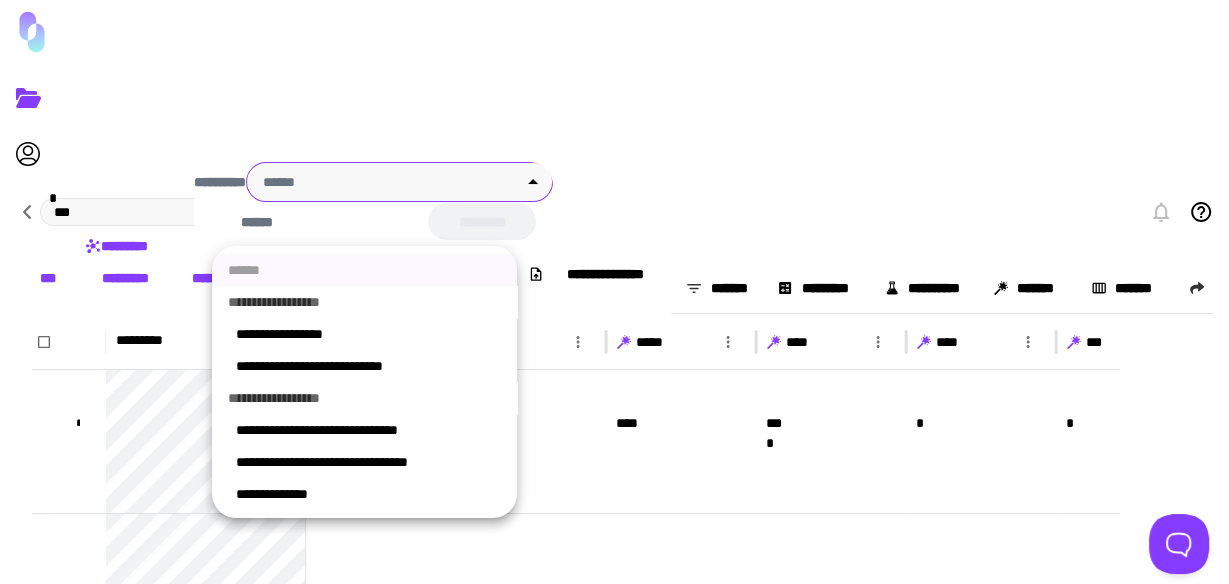 click on "**********" at bounding box center [614, 292] 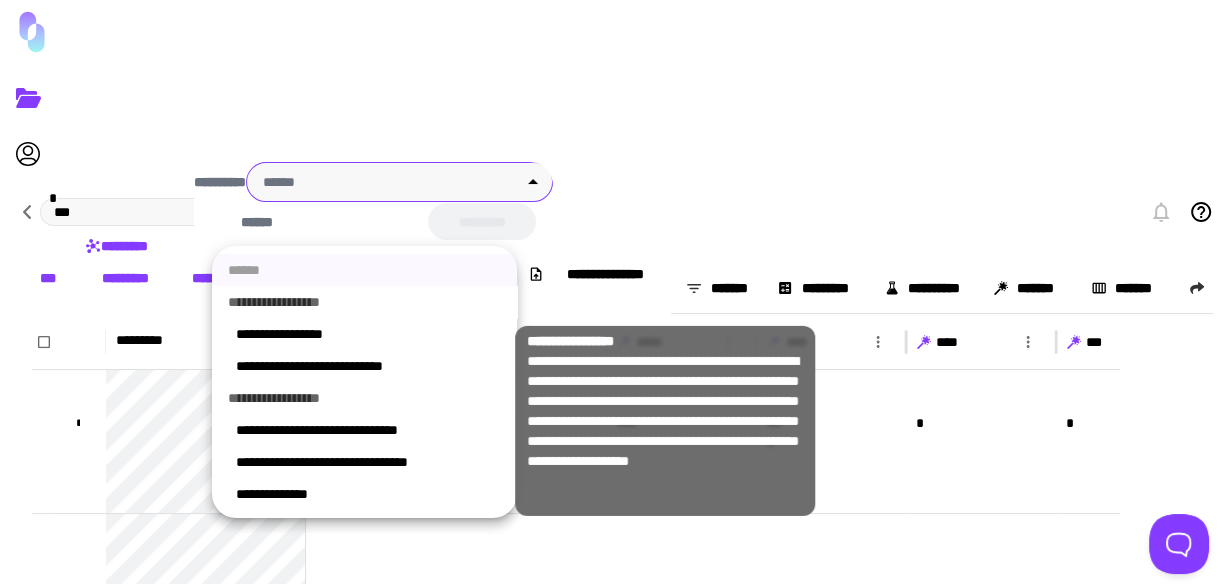 click on "**********" at bounding box center [368, 334] 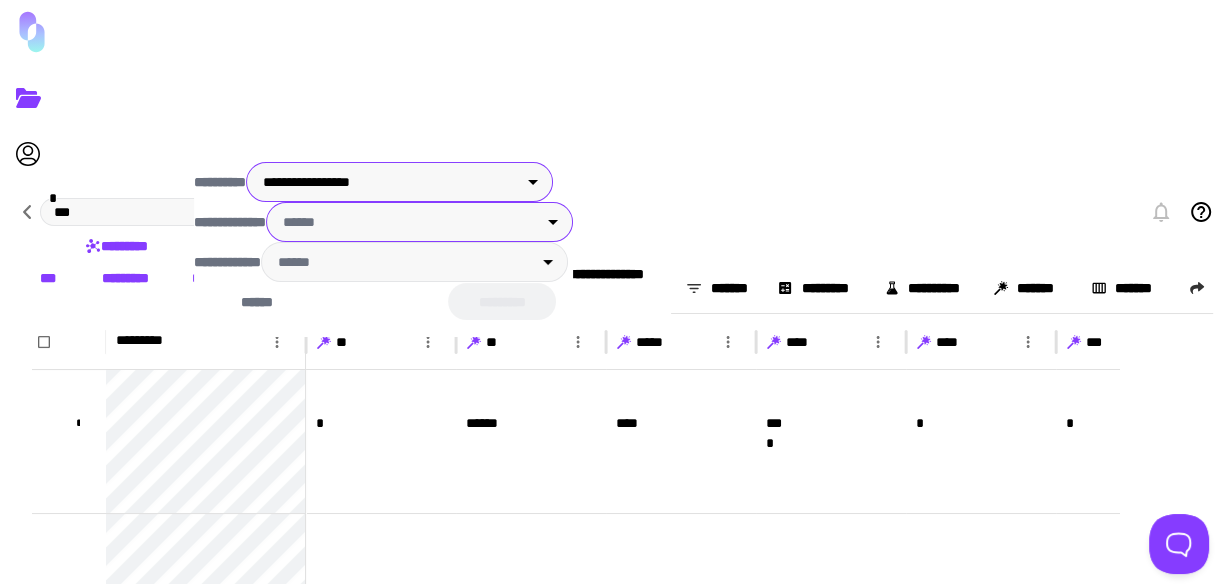 click on "**********" at bounding box center [614, 292] 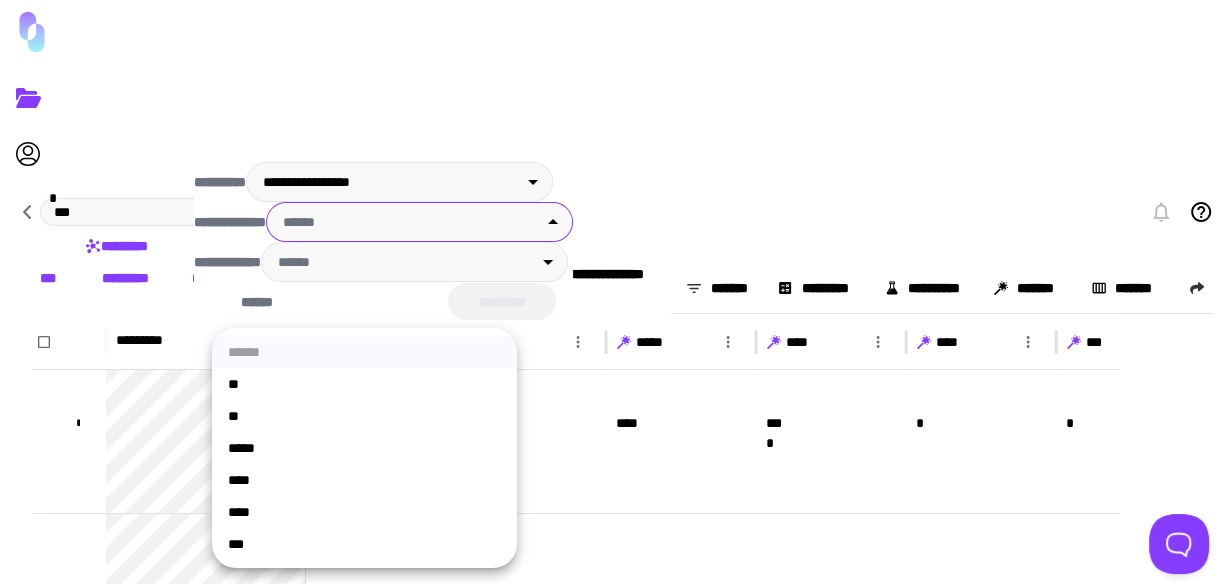 click at bounding box center [614, 292] 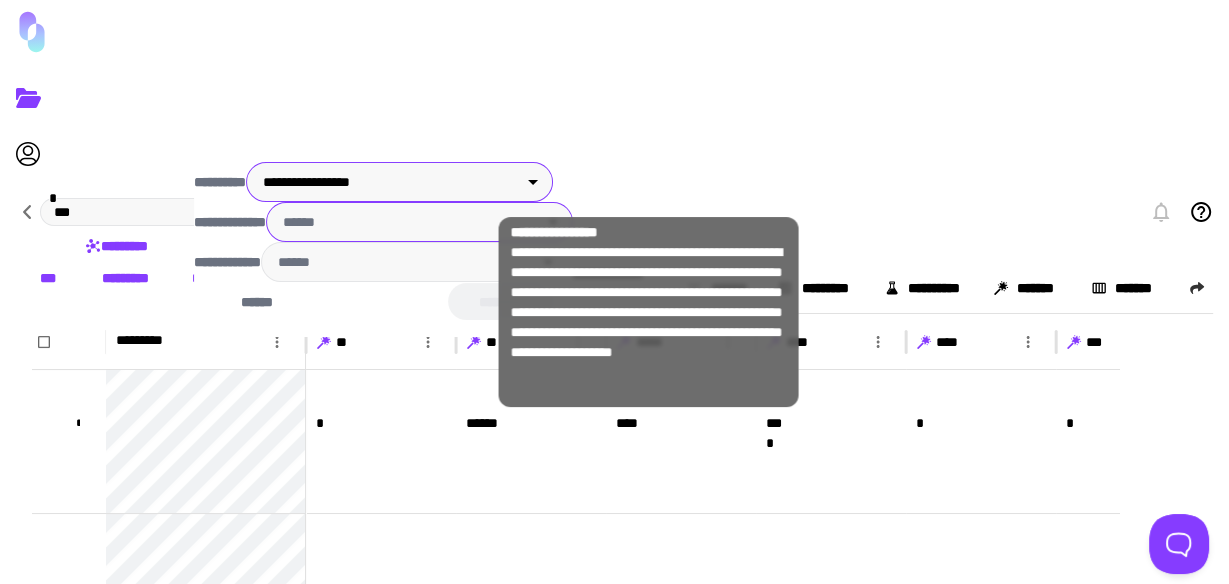 click on "**********" at bounding box center [614, 292] 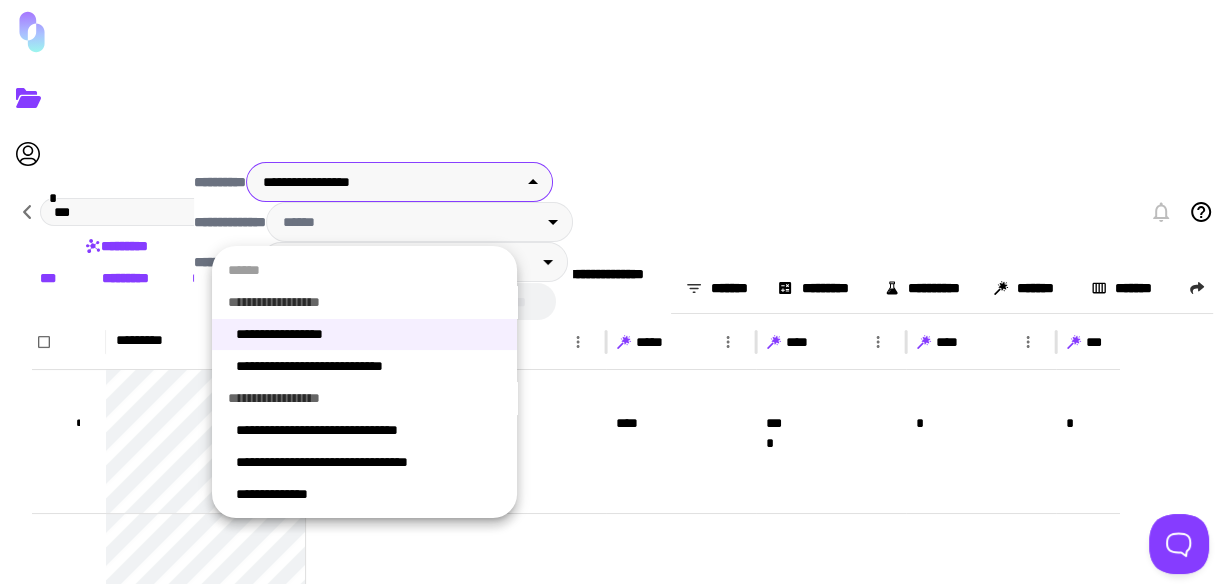 click at bounding box center (614, 292) 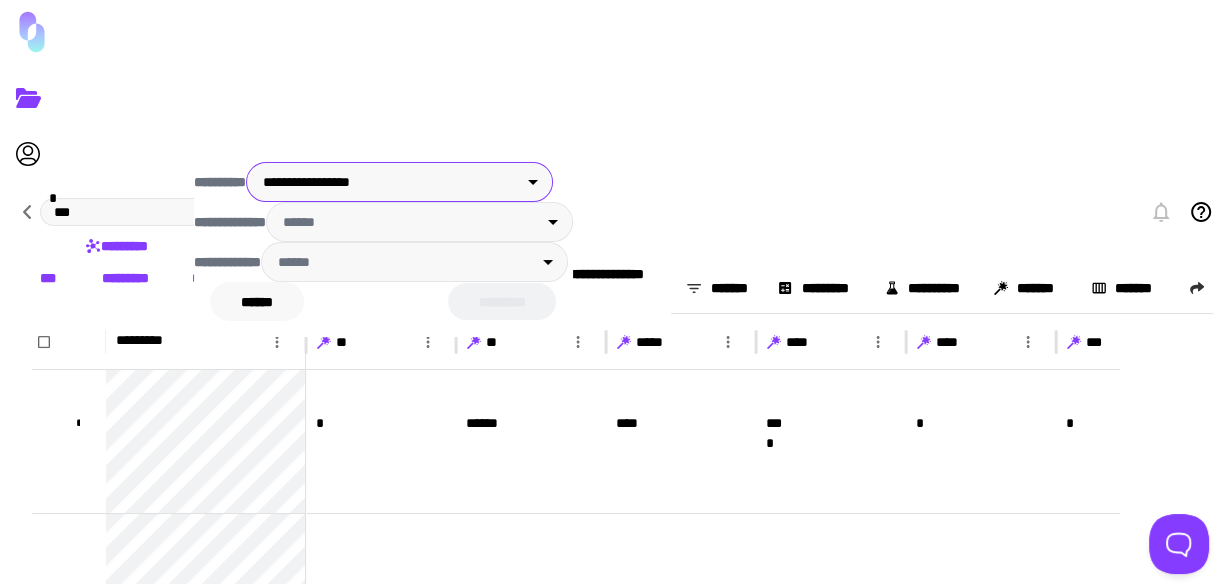 click on "******" at bounding box center [257, 301] 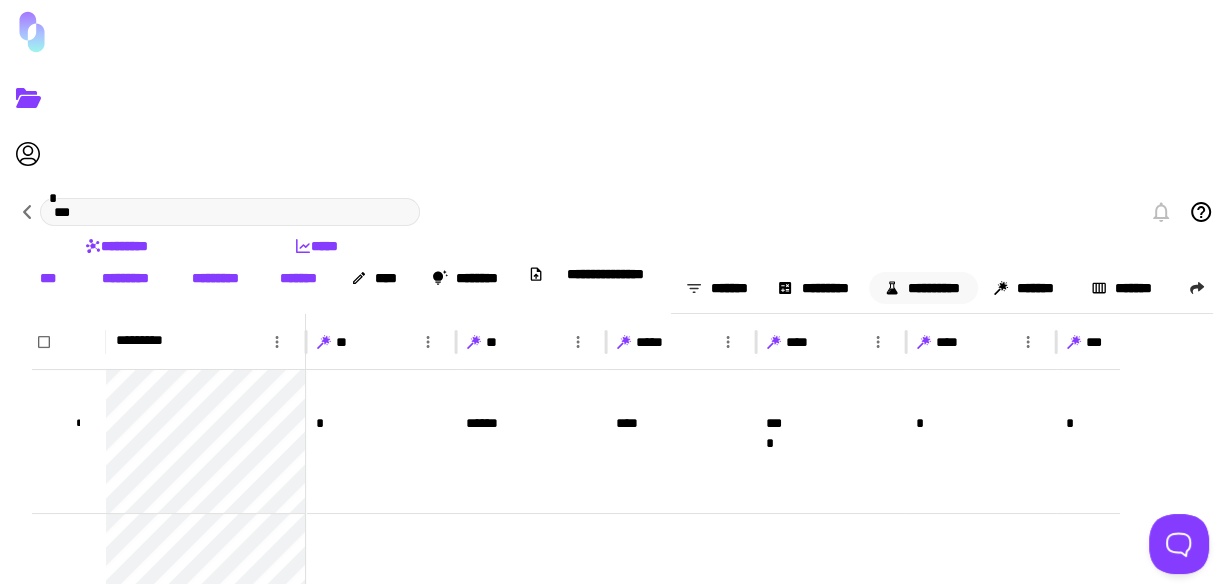 click on "**********" at bounding box center [923, 288] 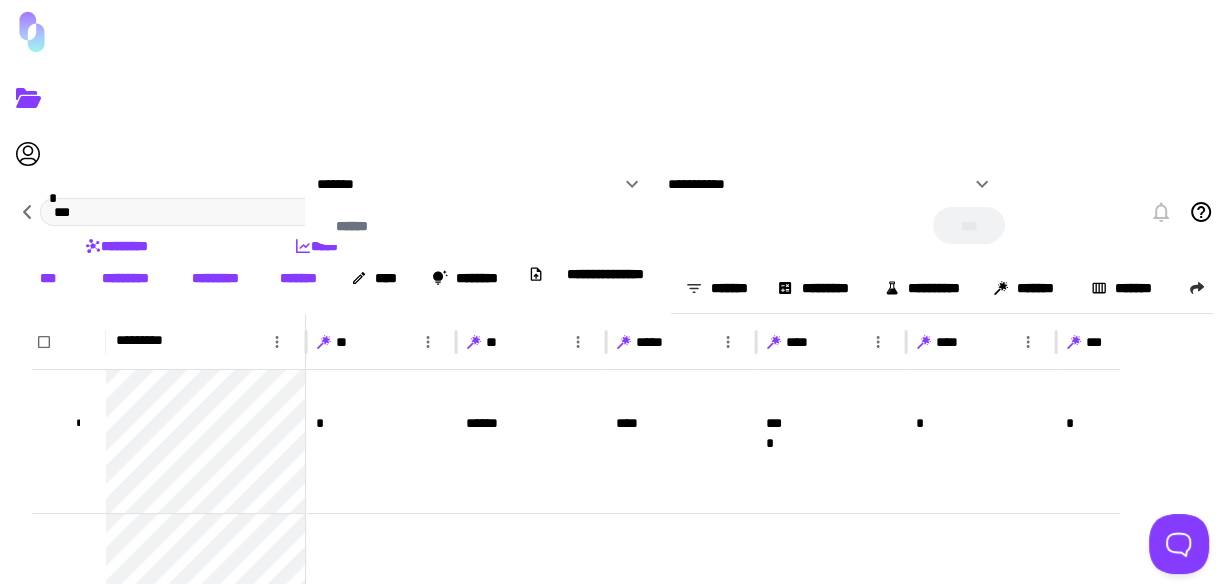 click on "**********" at bounding box center (831, 184) 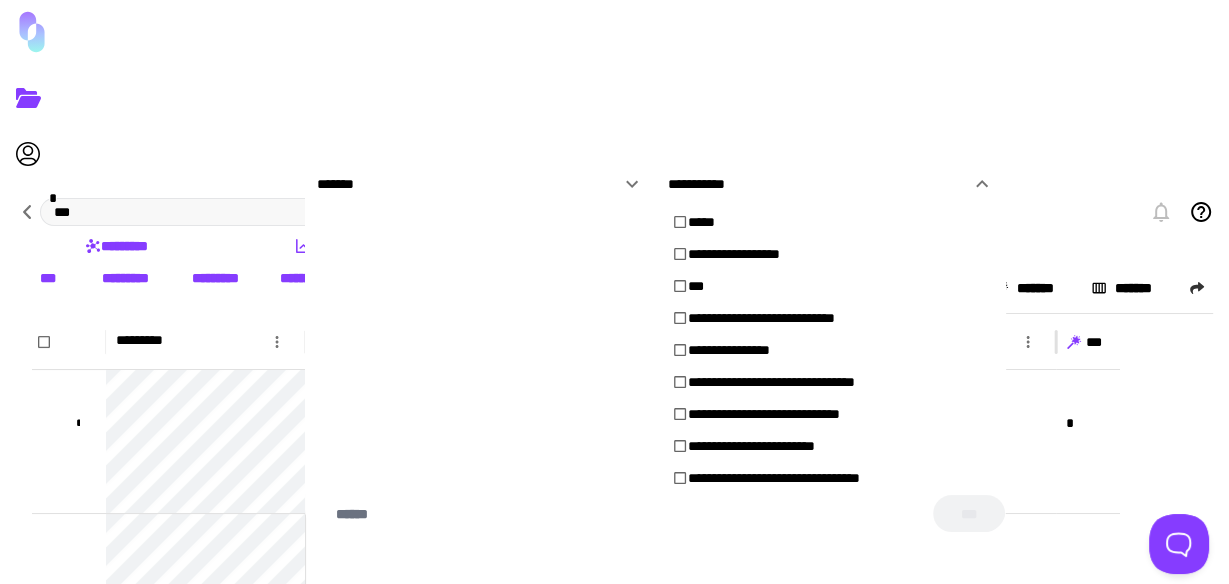 click on "**********" at bounding box center [831, 184] 